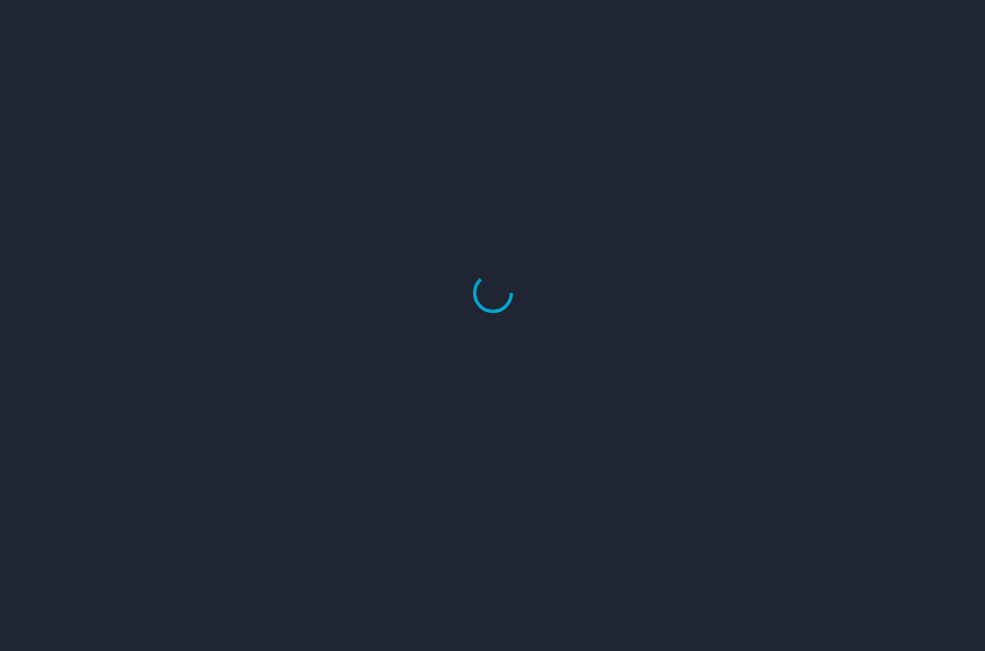 scroll, scrollTop: 0, scrollLeft: 0, axis: both 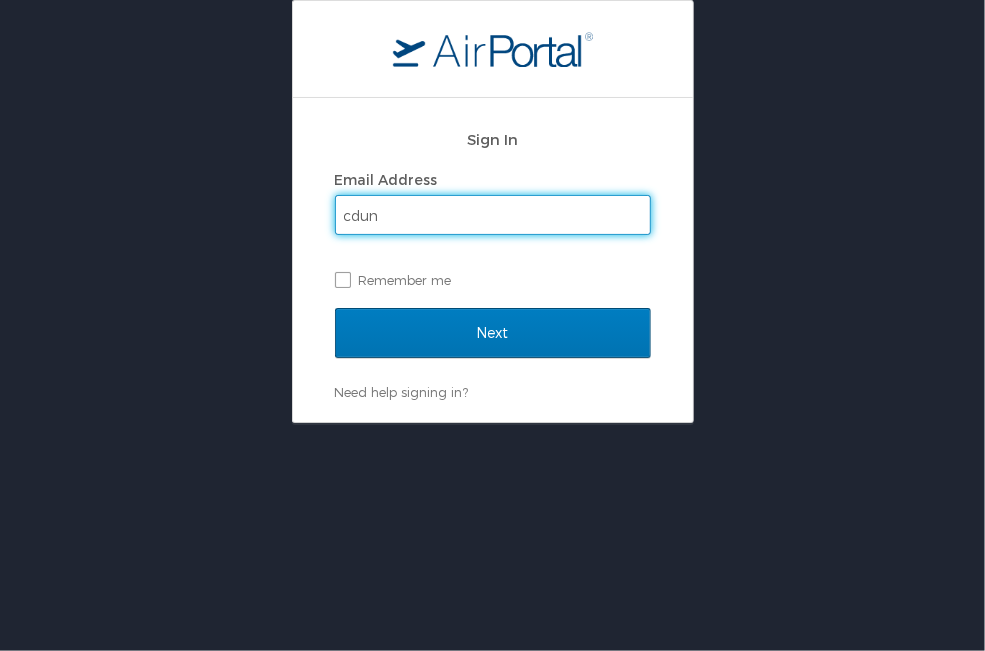 type on "cdunbar@example.com" 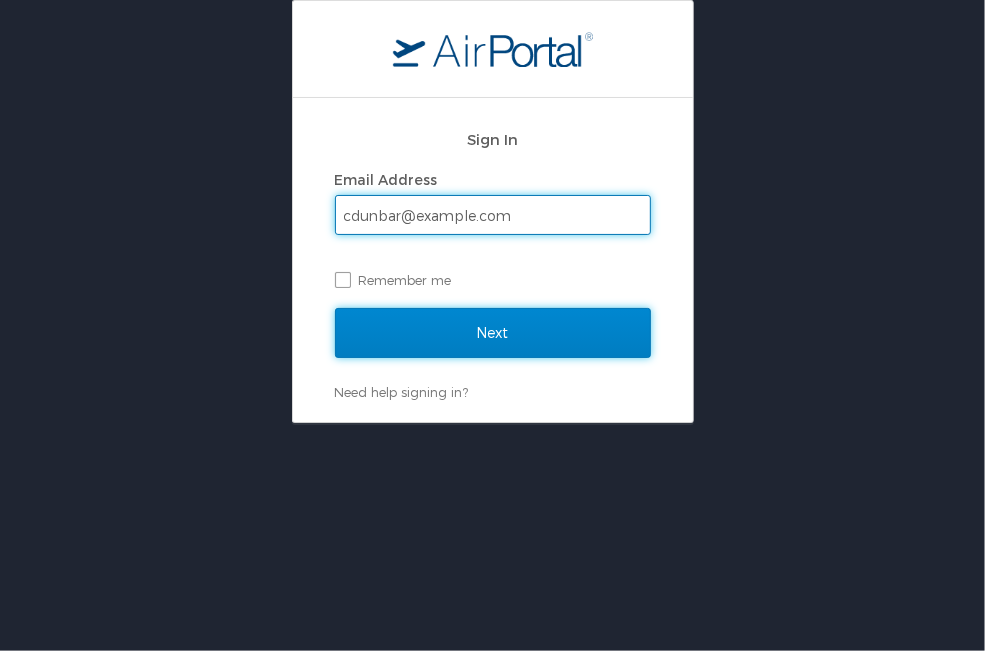 click on "Next" at bounding box center [493, 333] 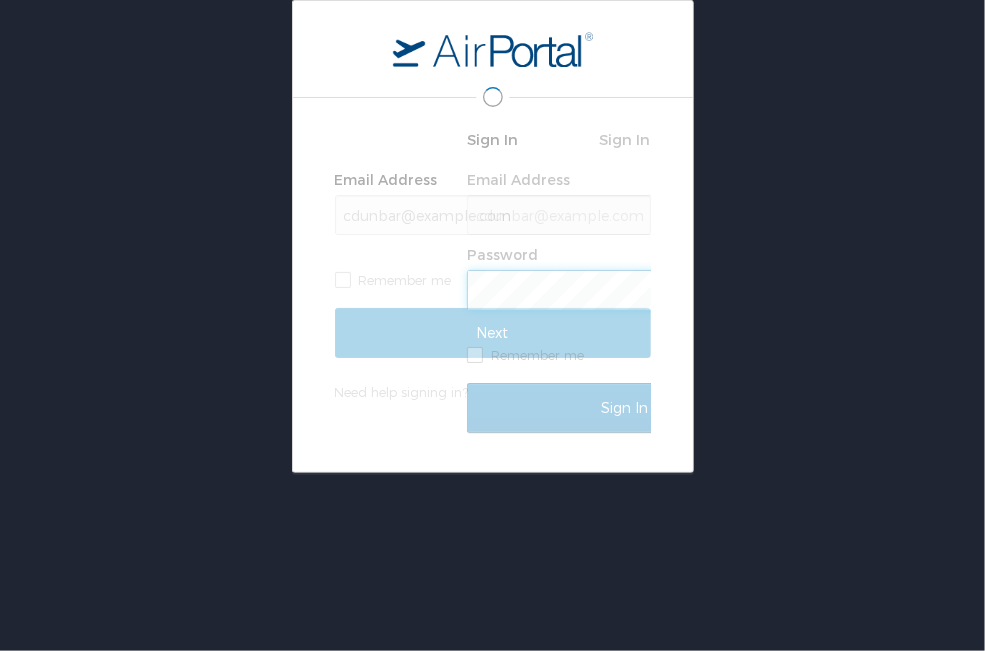 scroll, scrollTop: 0, scrollLeft: 0, axis: both 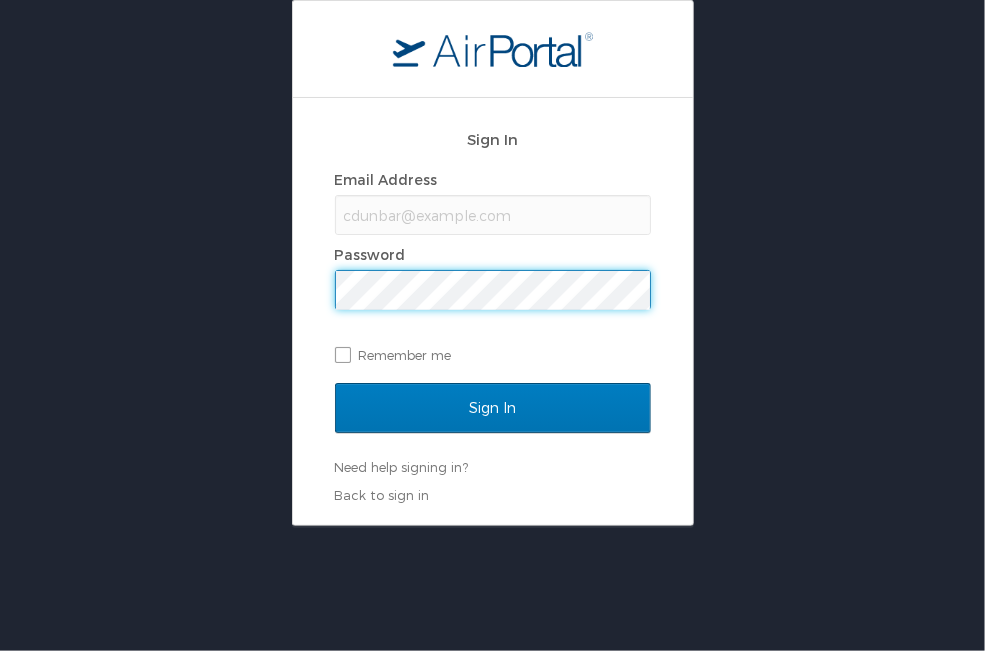 click on "Sign In" at bounding box center (493, 408) 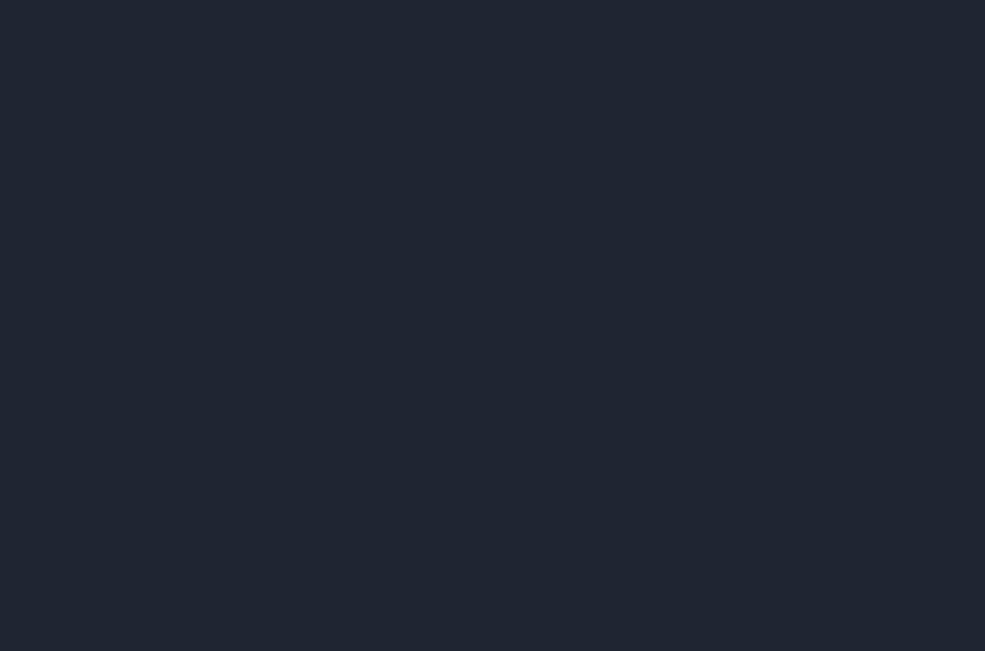 scroll, scrollTop: 0, scrollLeft: 0, axis: both 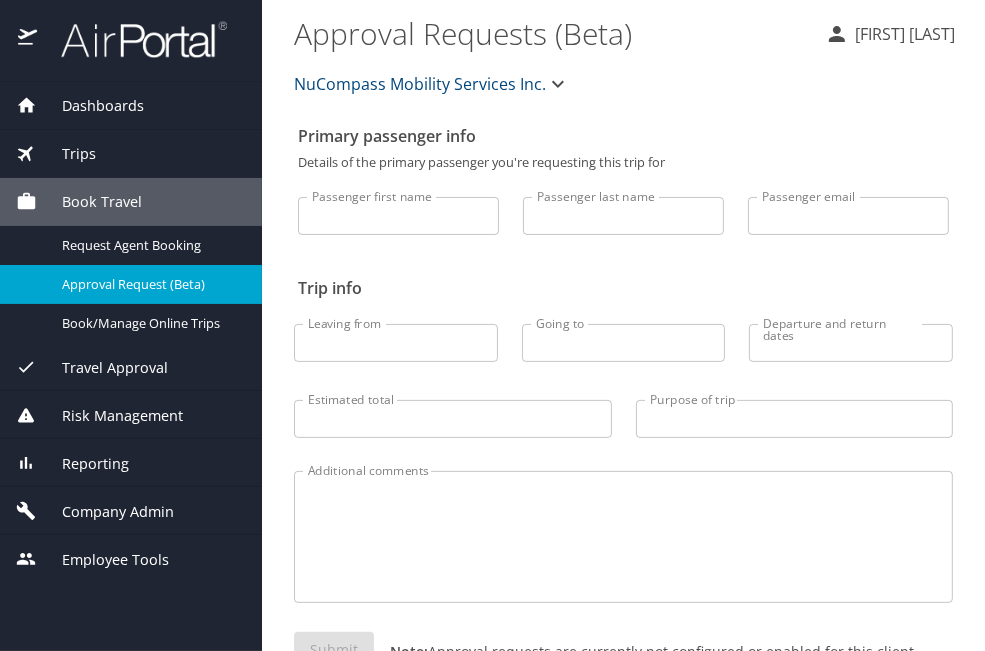 click on "Trips" at bounding box center (66, 154) 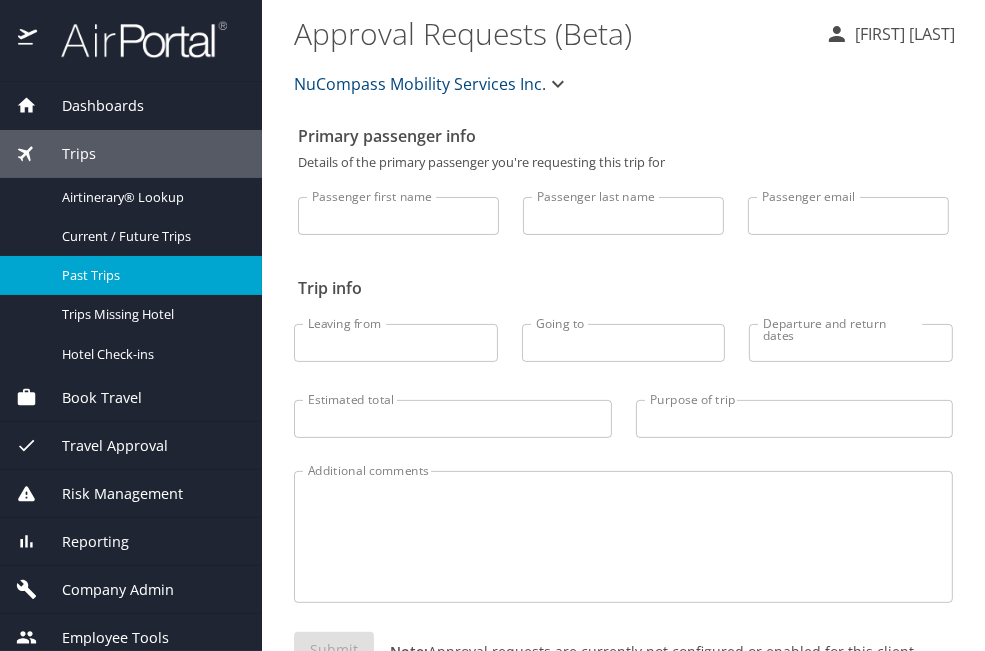click on "Past Trips" at bounding box center [150, 275] 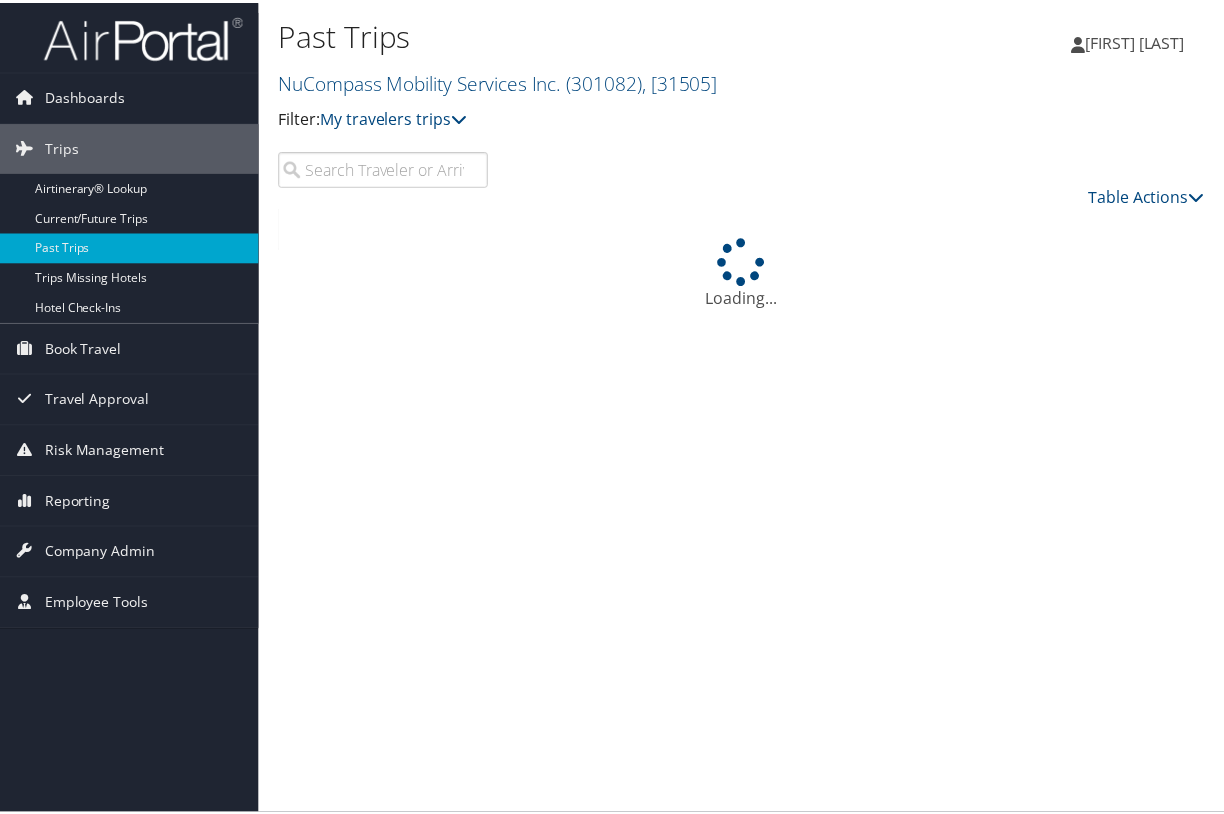 scroll, scrollTop: 0, scrollLeft: 0, axis: both 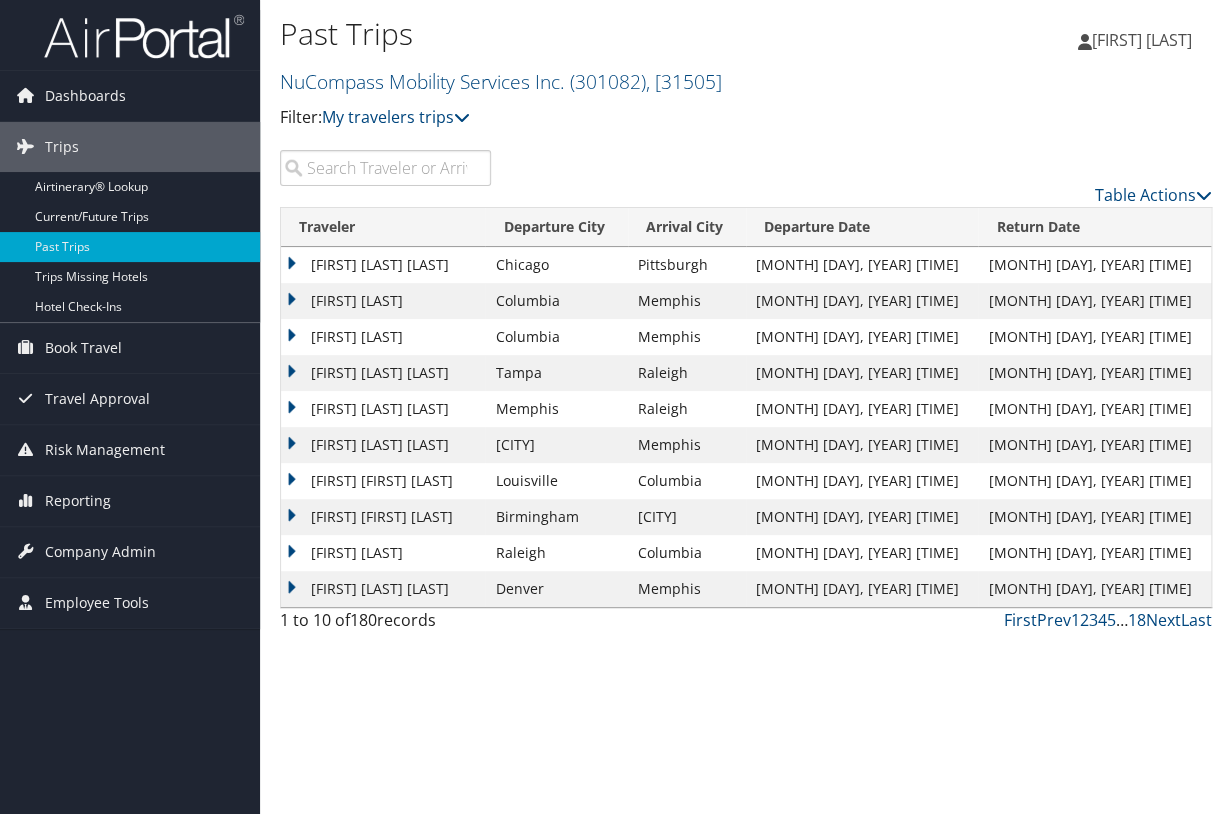 click on "[FIRST] [LAST]" at bounding box center (383, 337) 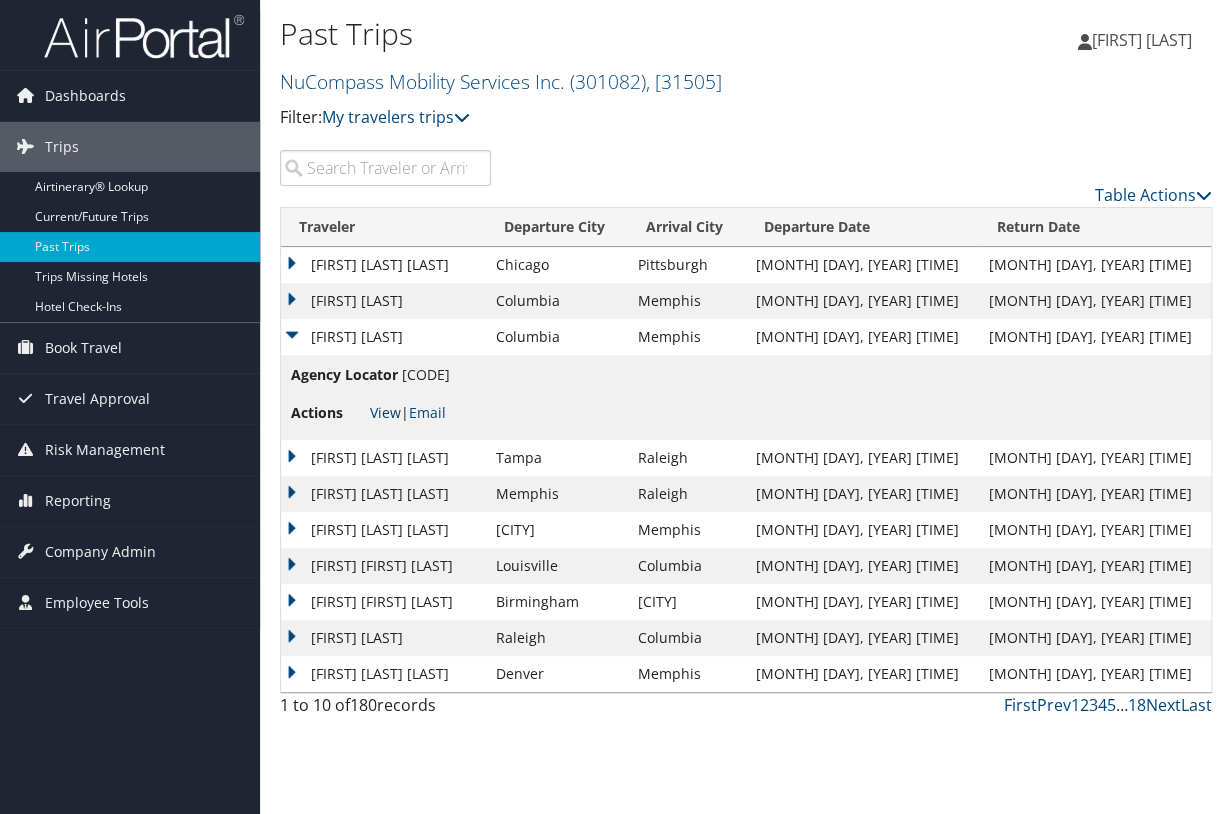 click on "View" at bounding box center (385, 412) 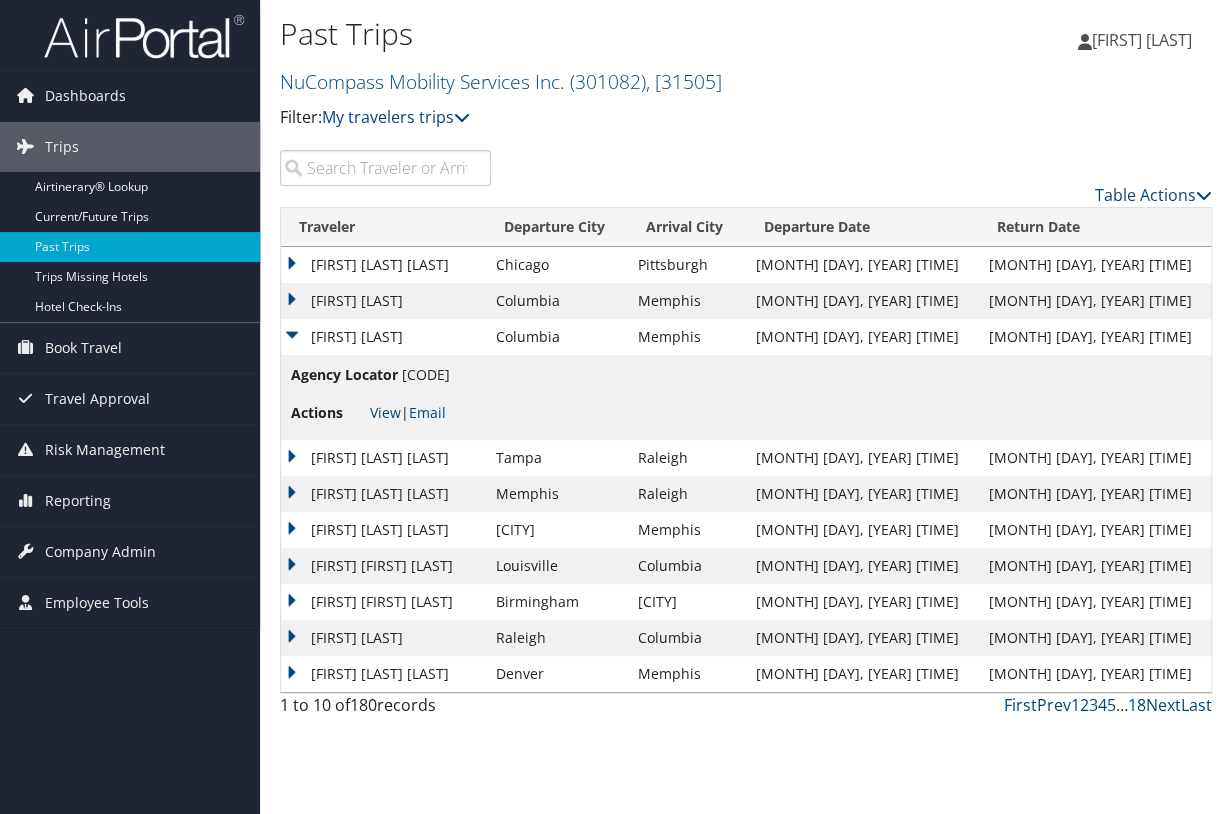 click on "SIDDARTH MOHANTY" at bounding box center [383, 301] 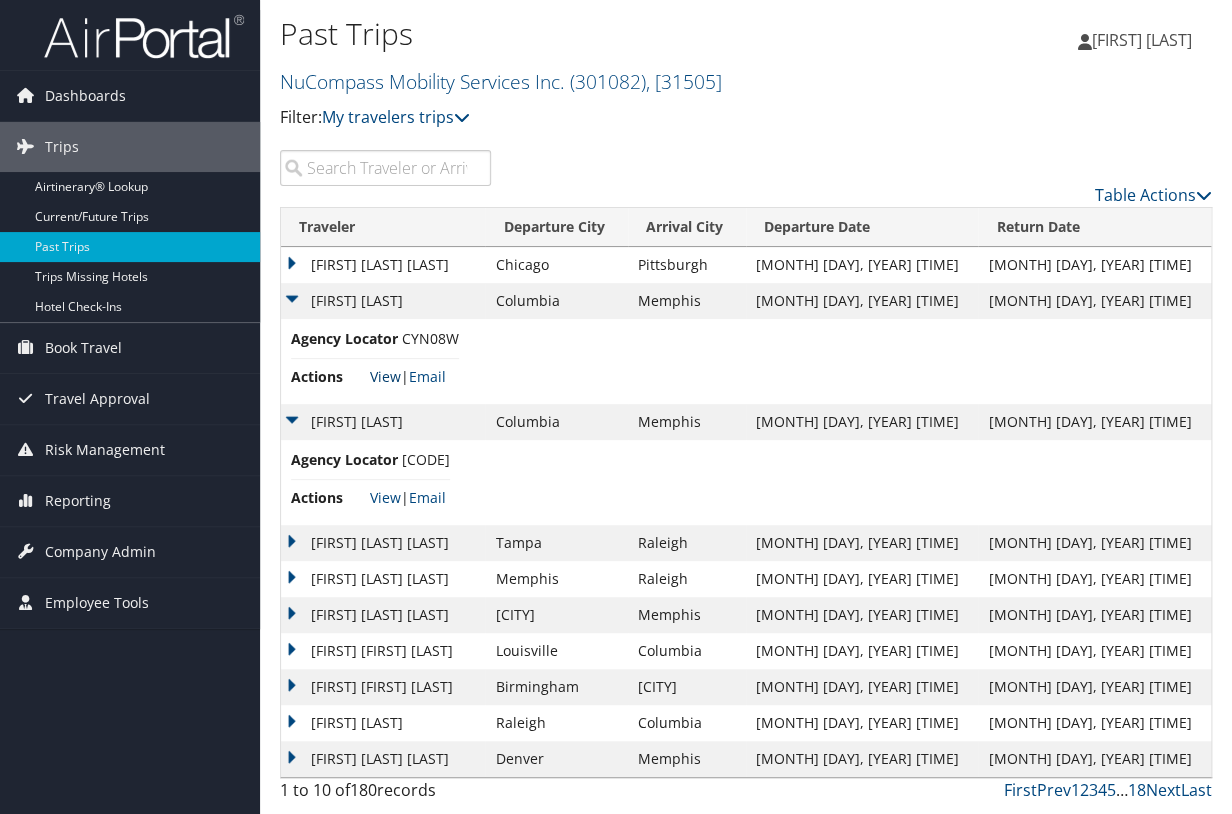 click on "View" at bounding box center (385, 376) 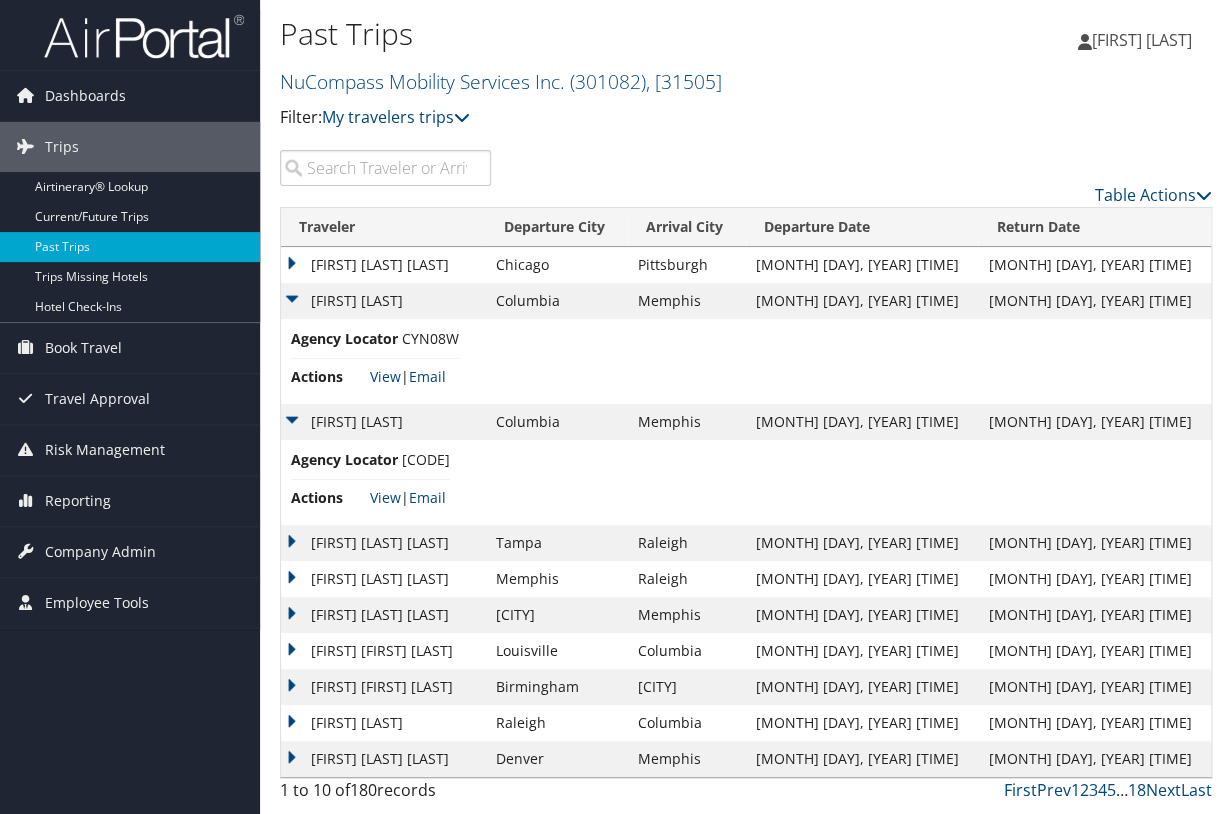 click on "MEHDI KALANTARZADEH" at bounding box center [383, 265] 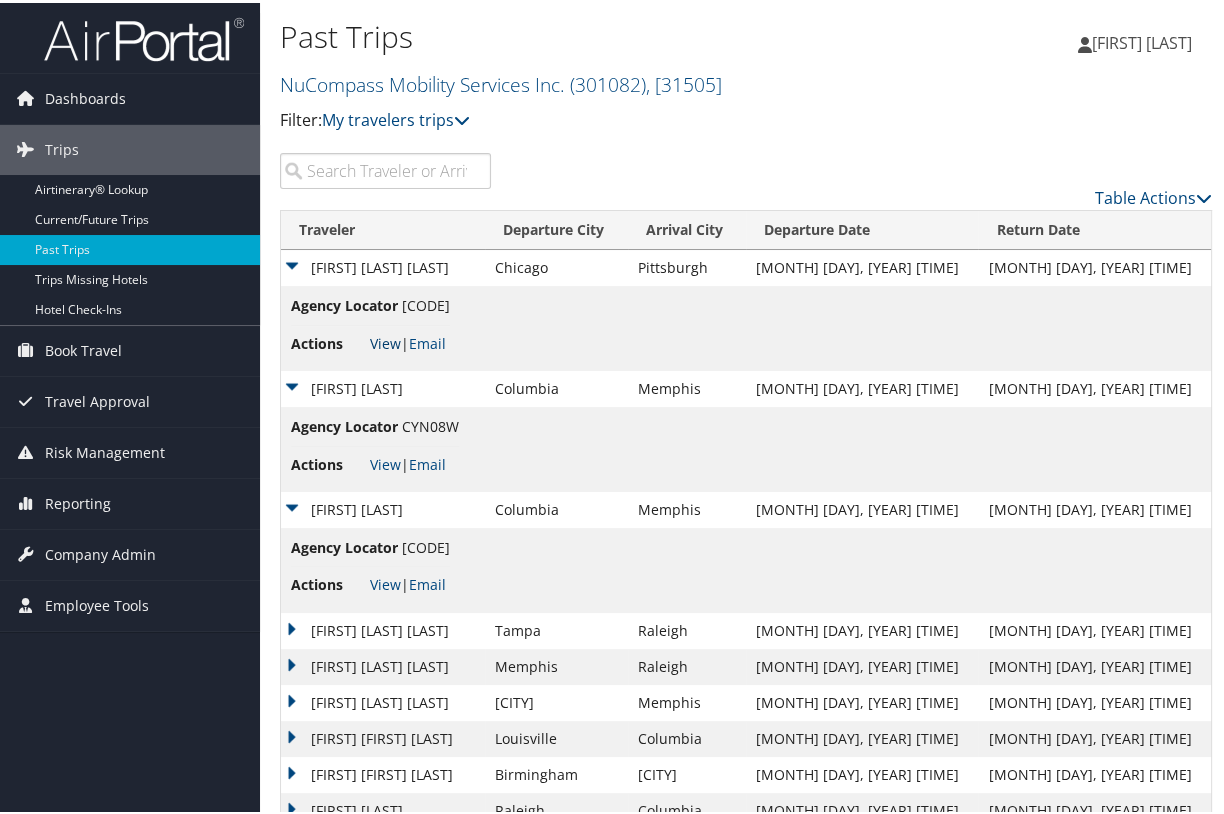 click on "View" at bounding box center (385, 340) 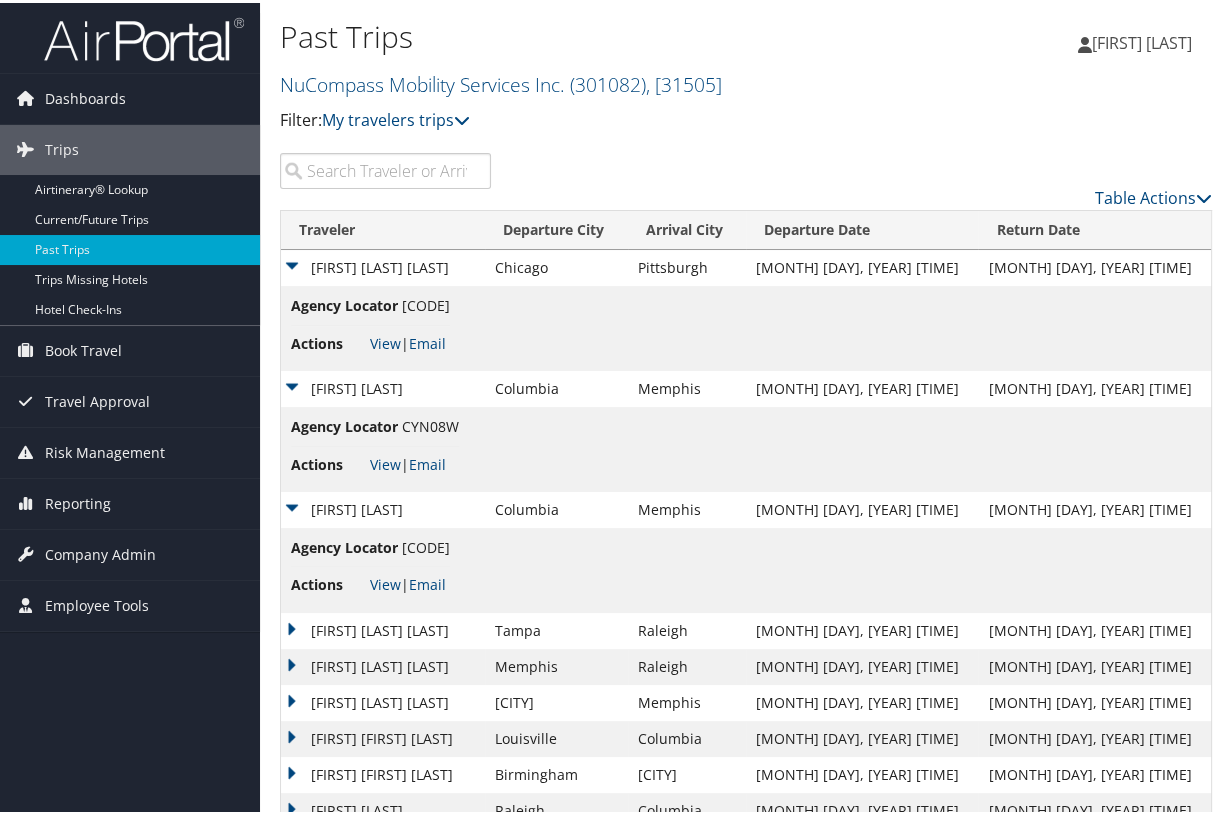 click at bounding box center [1085, 42] 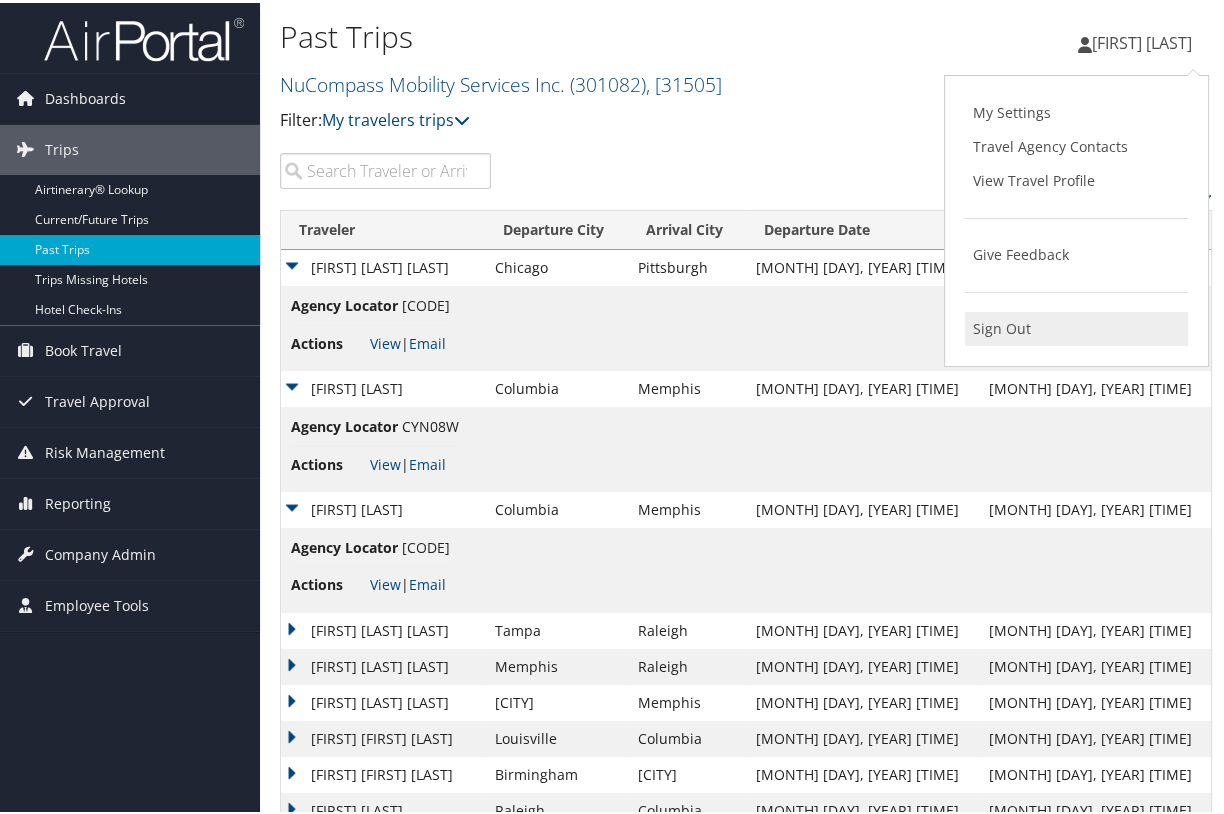 click on "Sign Out" at bounding box center [1076, 326] 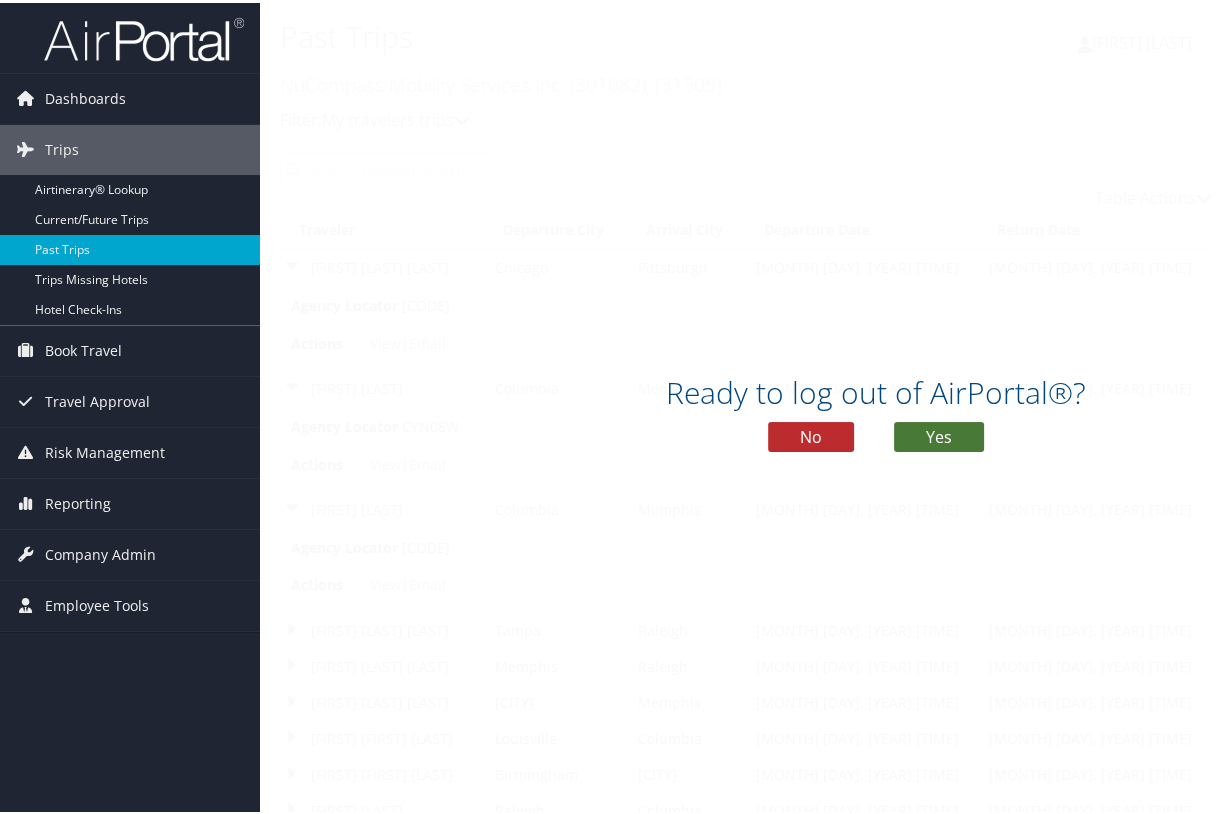 click on "Yes" at bounding box center [939, 434] 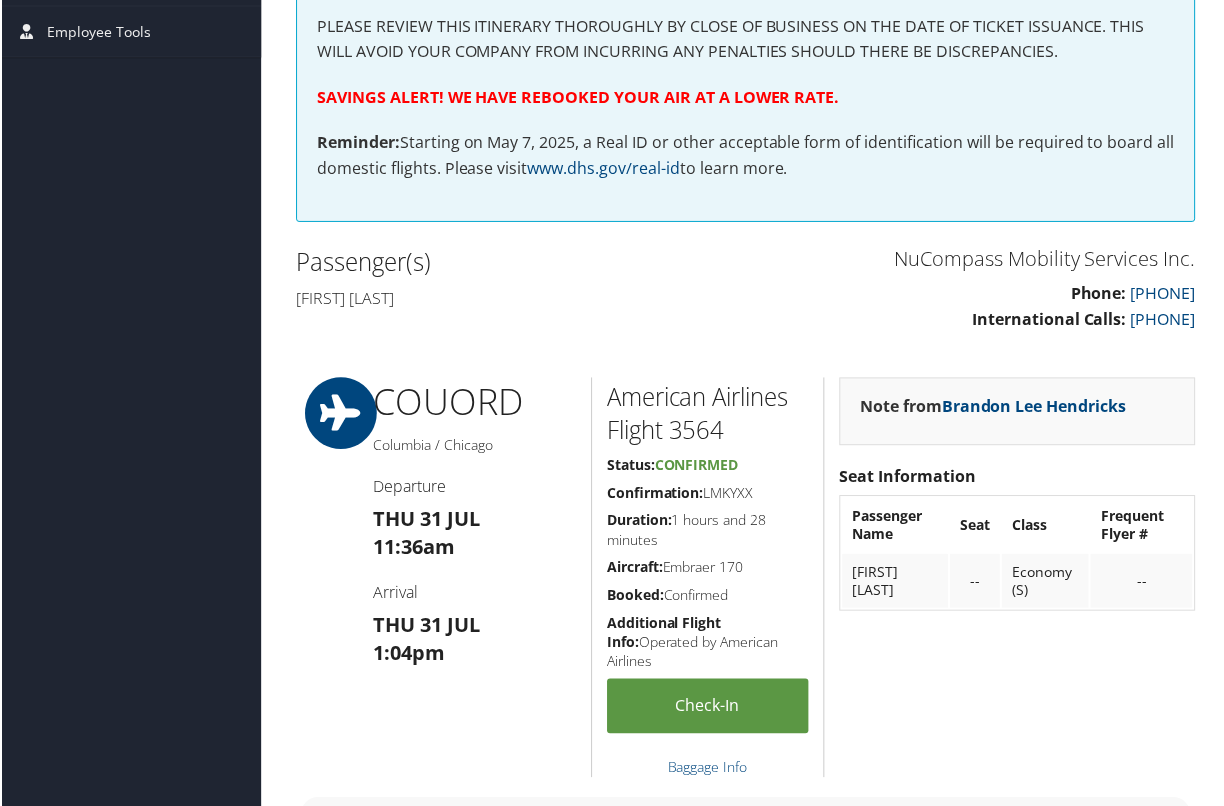 scroll, scrollTop: 296, scrollLeft: 0, axis: vertical 